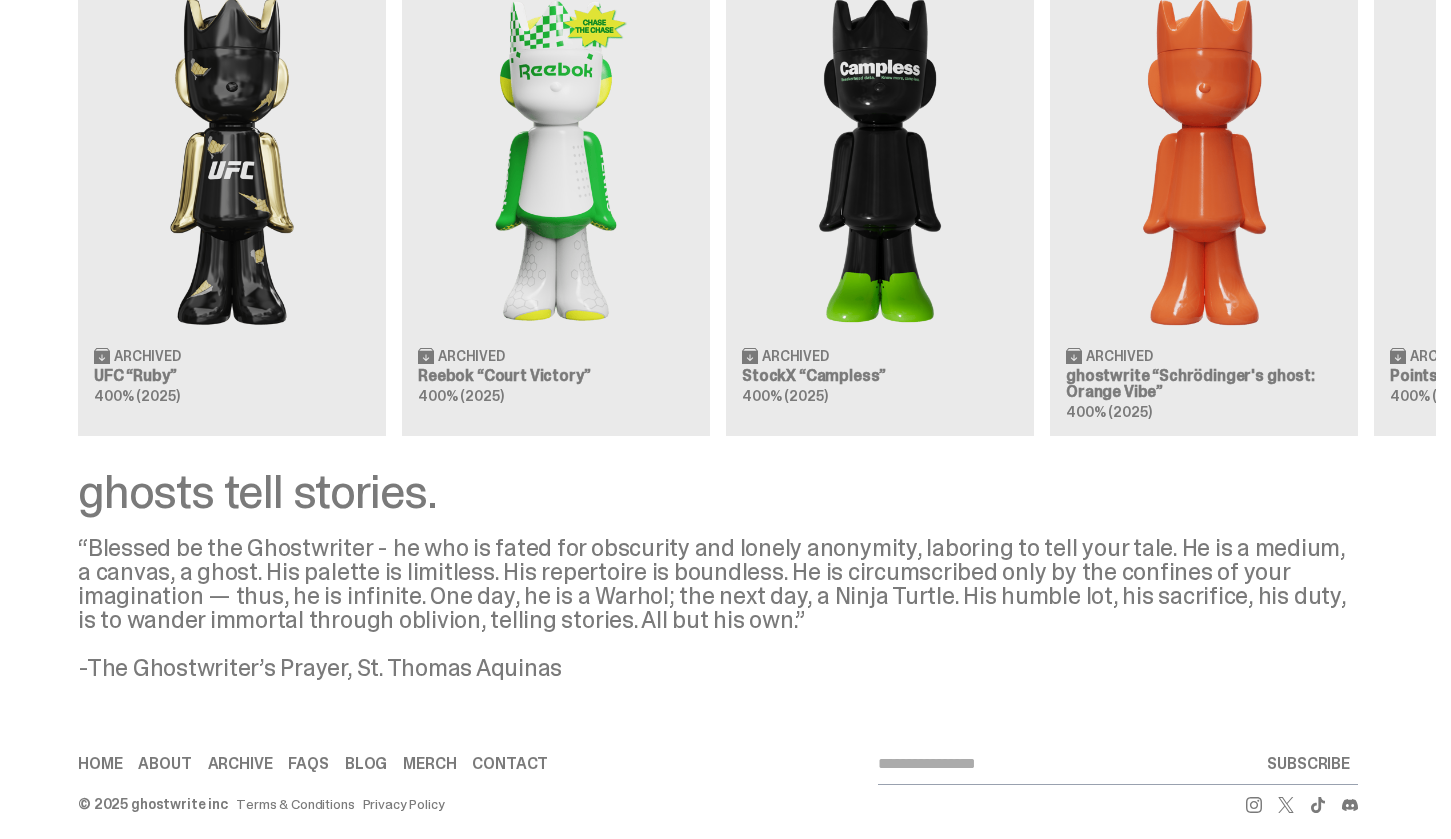 scroll, scrollTop: 1333, scrollLeft: 0, axis: vertical 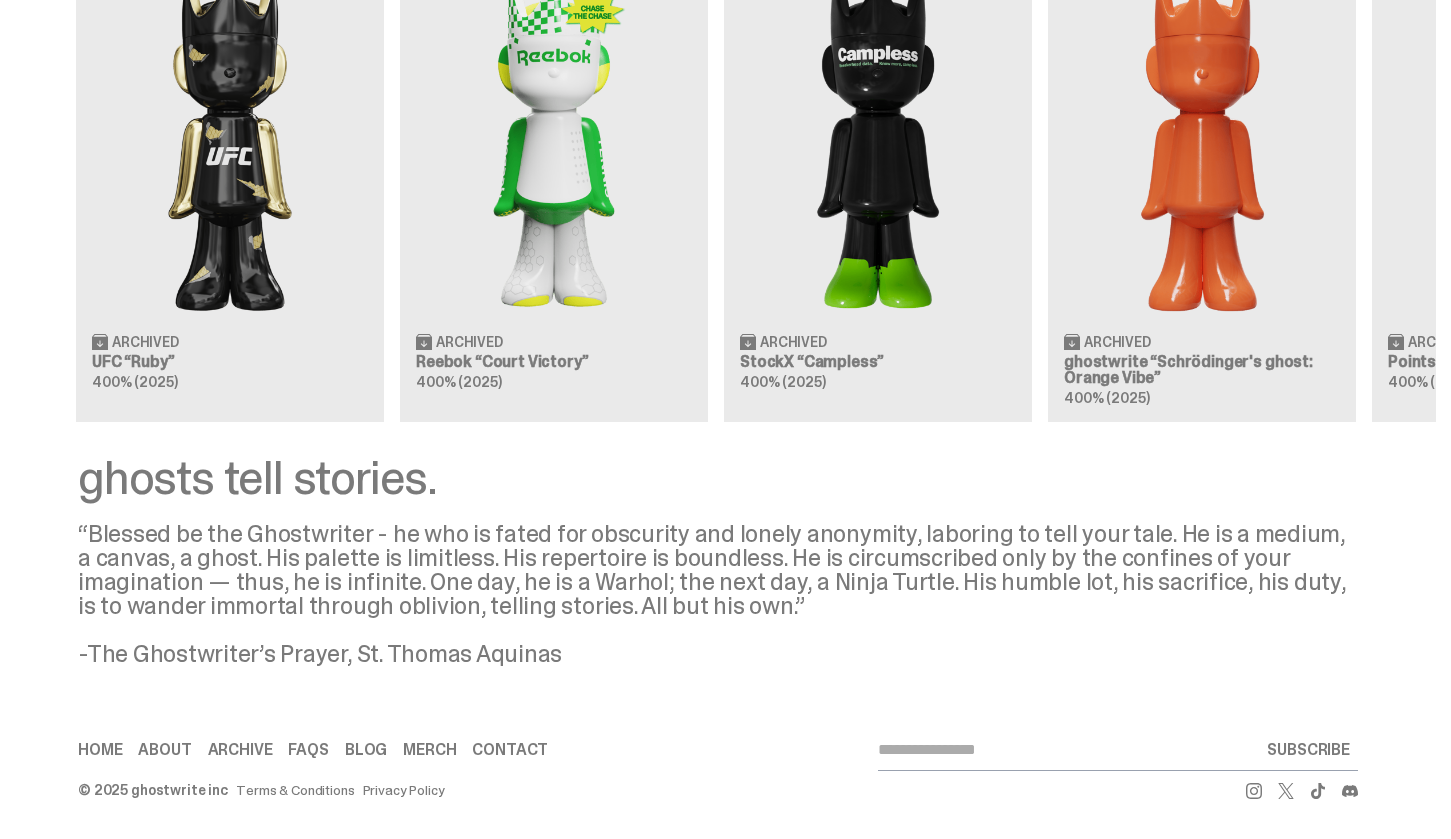 click on "Home" at bounding box center (100, 750) 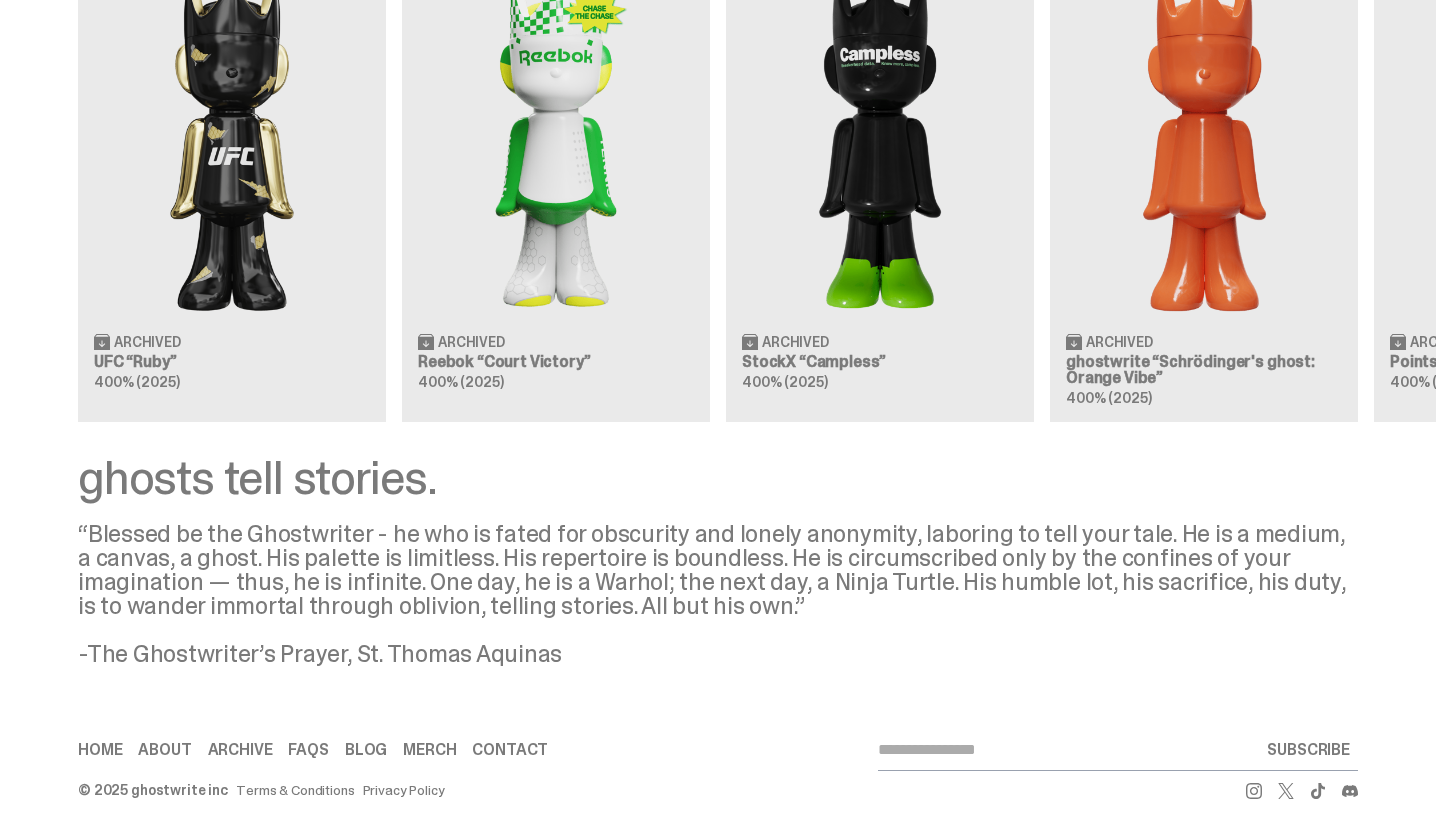 scroll, scrollTop: 1350, scrollLeft: 0, axis: vertical 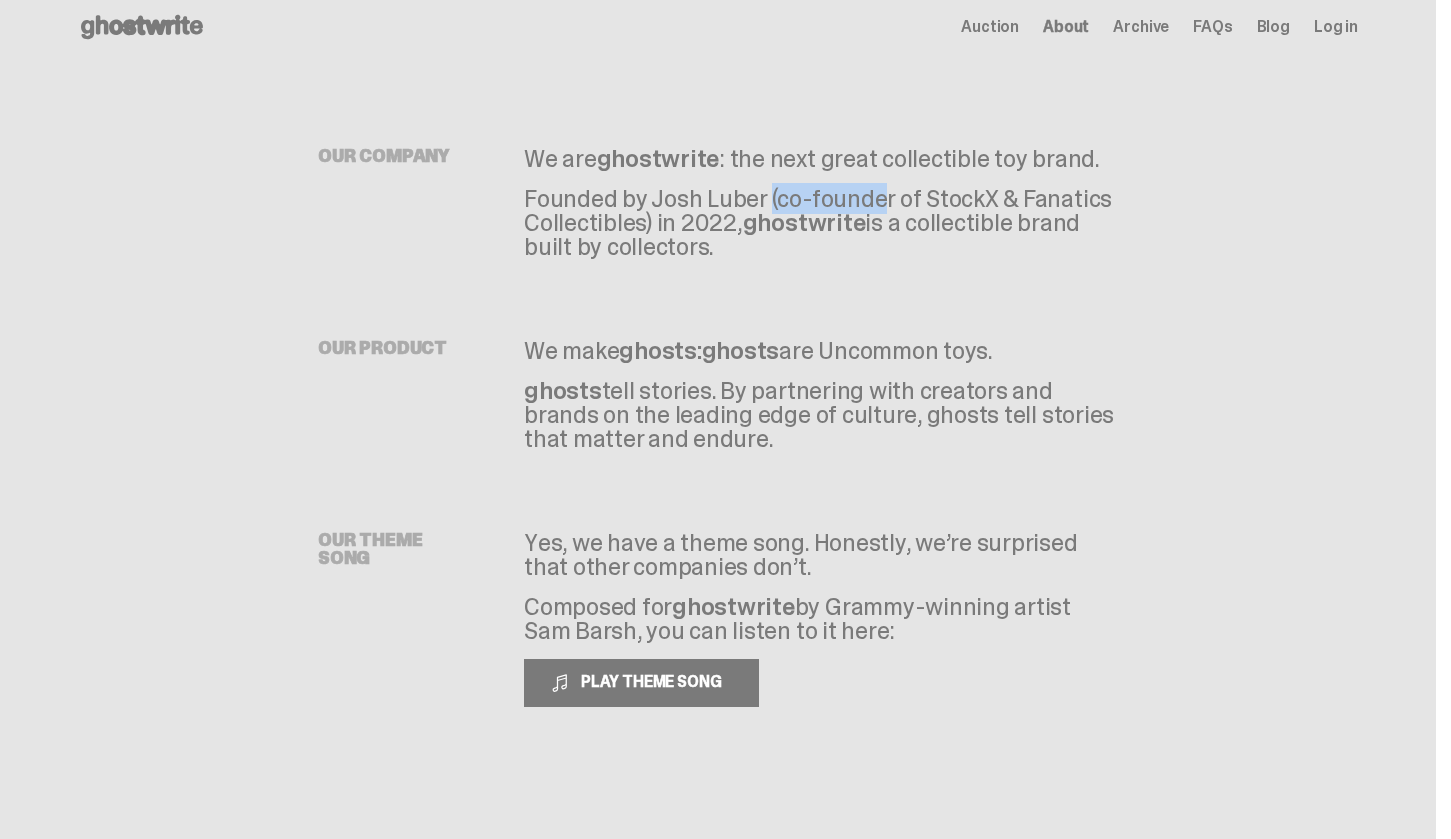 drag, startPoint x: 766, startPoint y: 196, endPoint x: 663, endPoint y: 193, distance: 103.04368 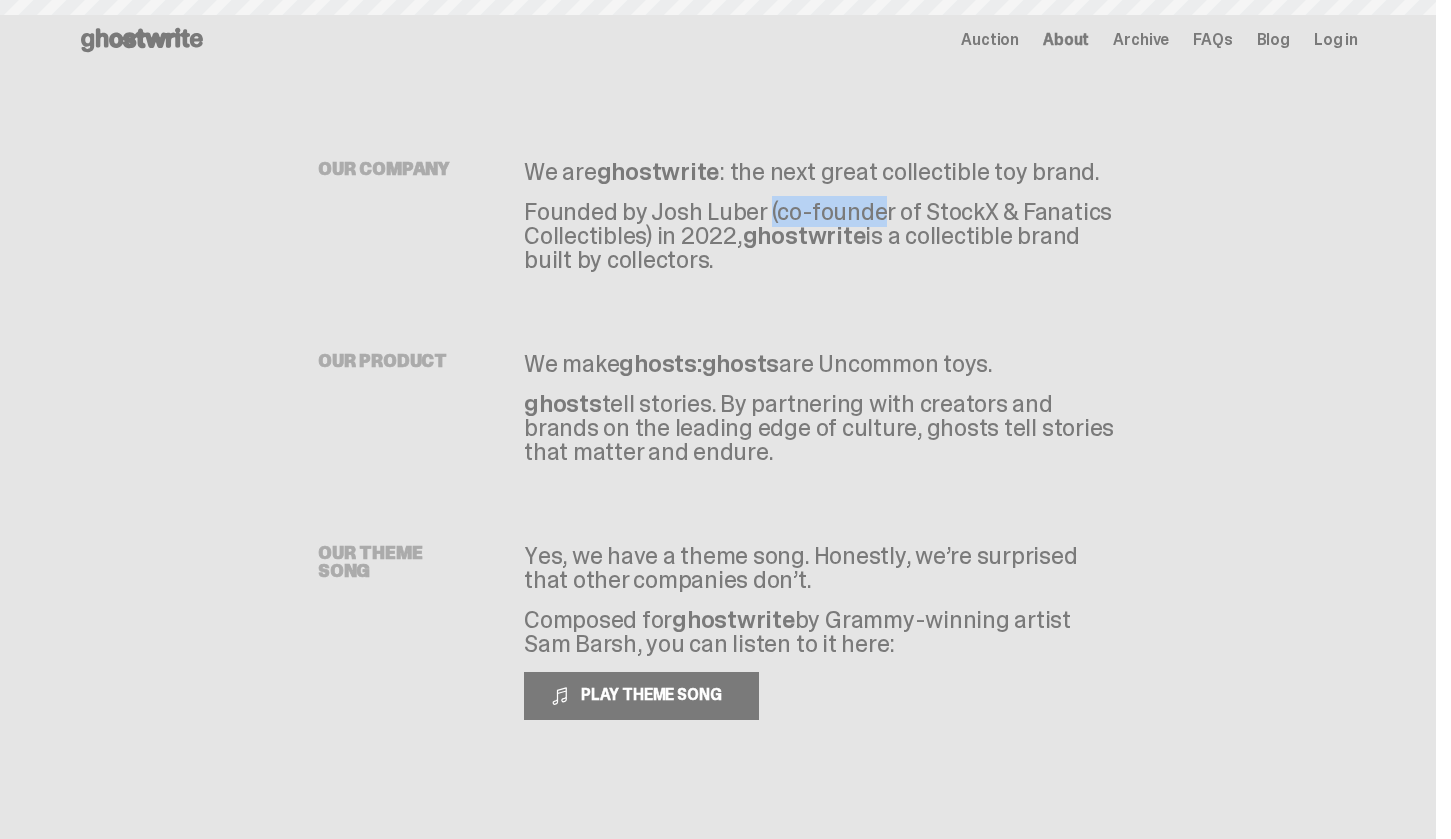 scroll, scrollTop: 0, scrollLeft: 0, axis: both 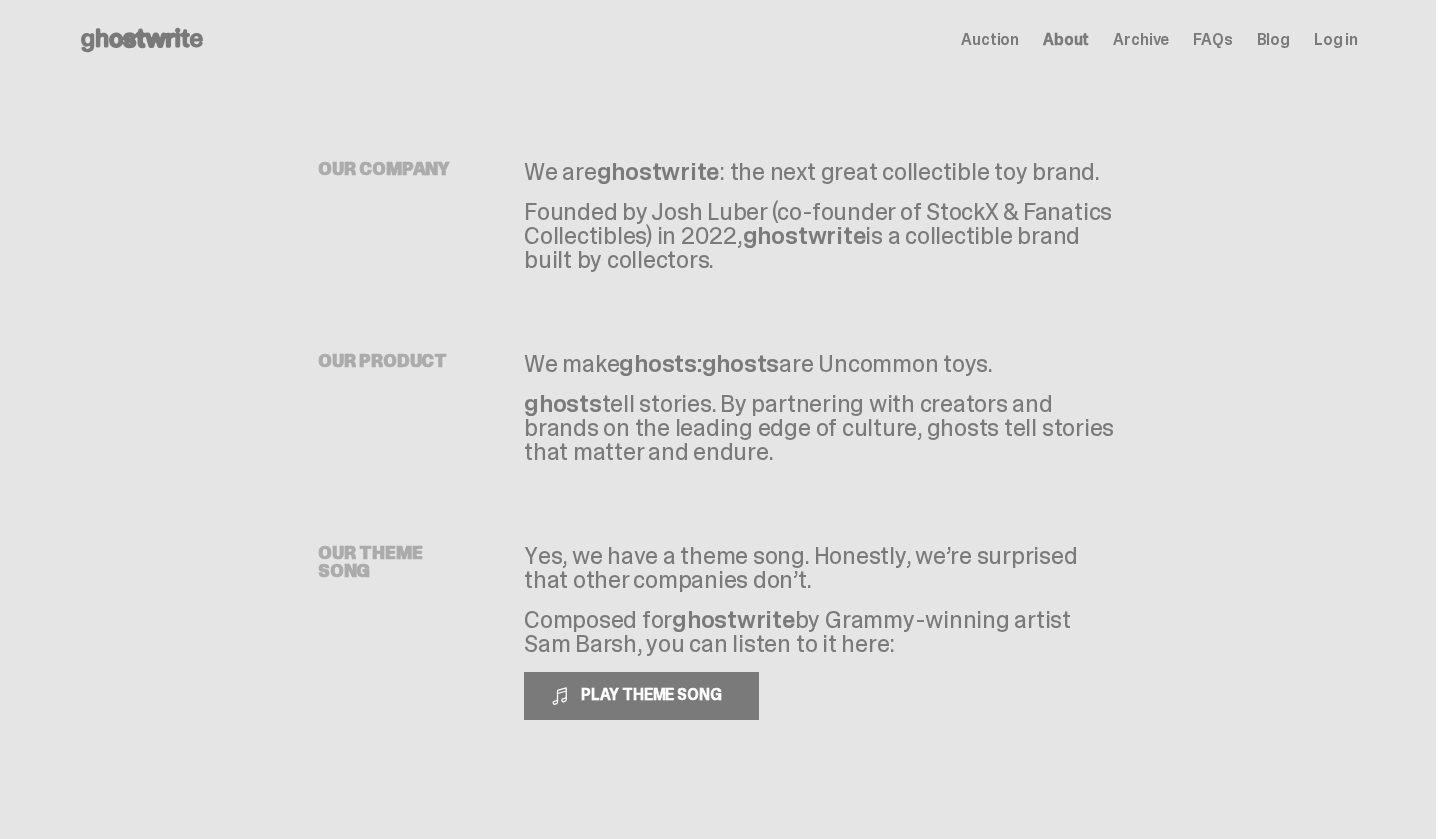 click on "Archive" at bounding box center [1141, 40] 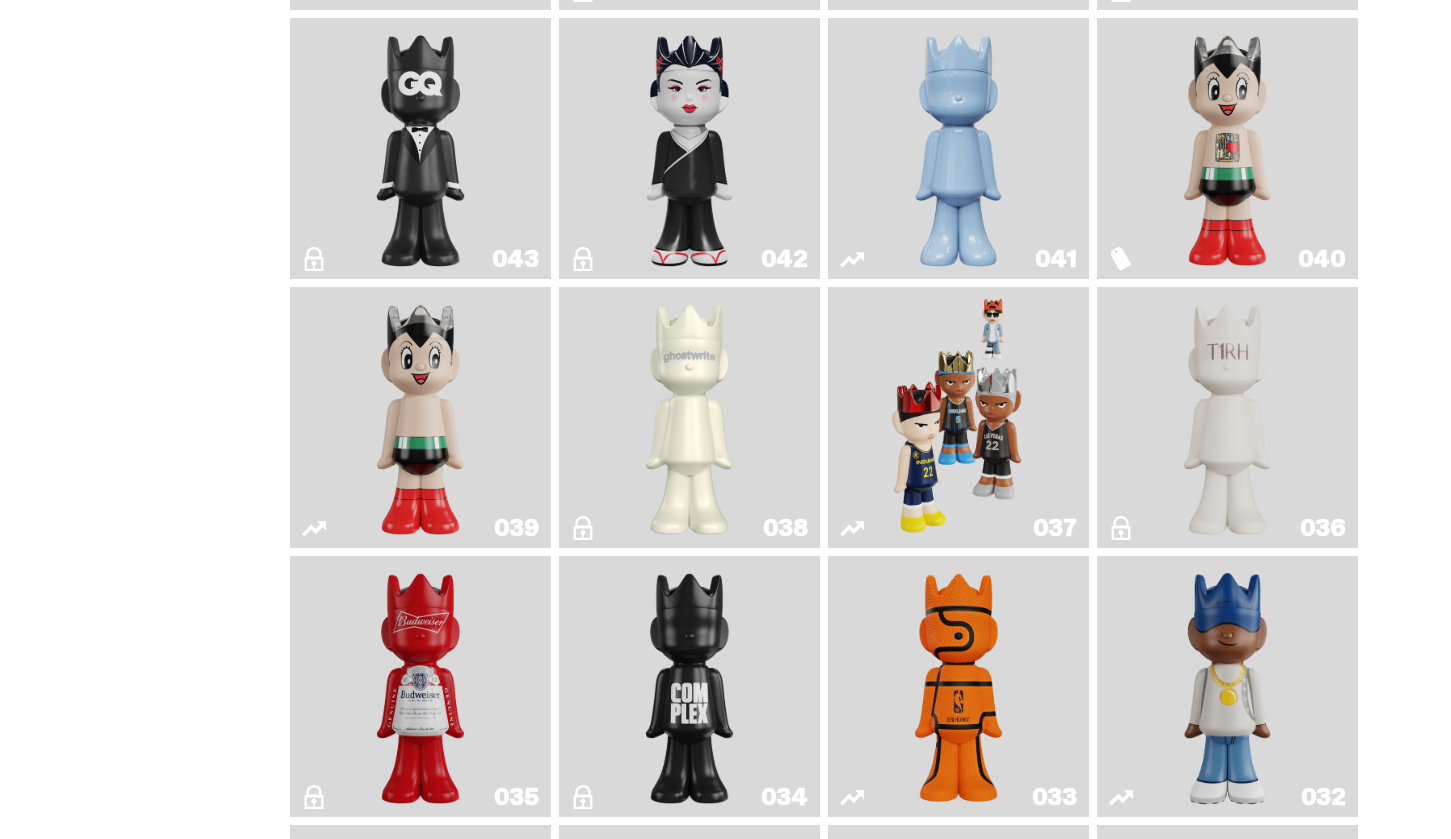 scroll, scrollTop: 1120, scrollLeft: 0, axis: vertical 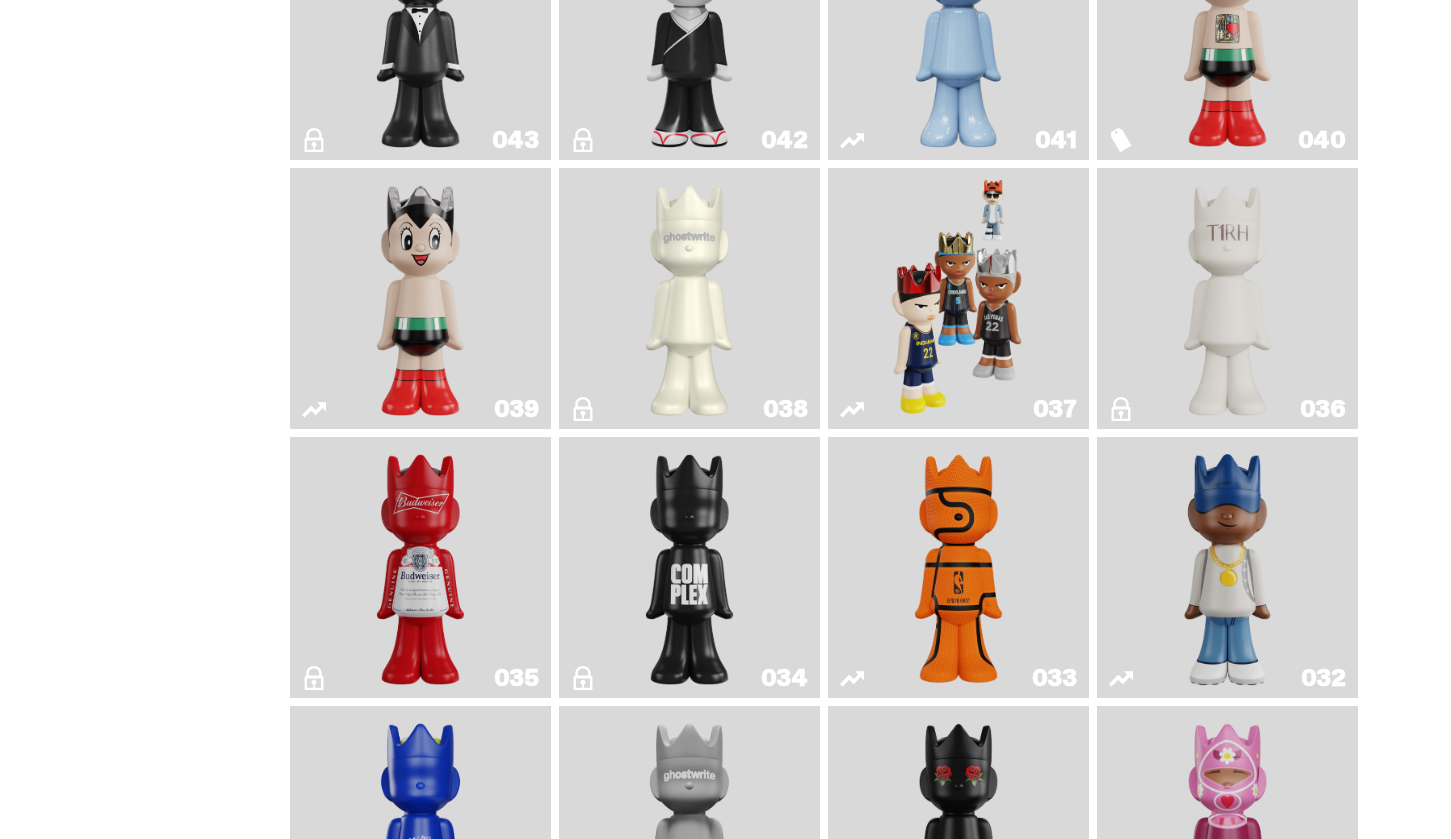 click at bounding box center (1228, 29) 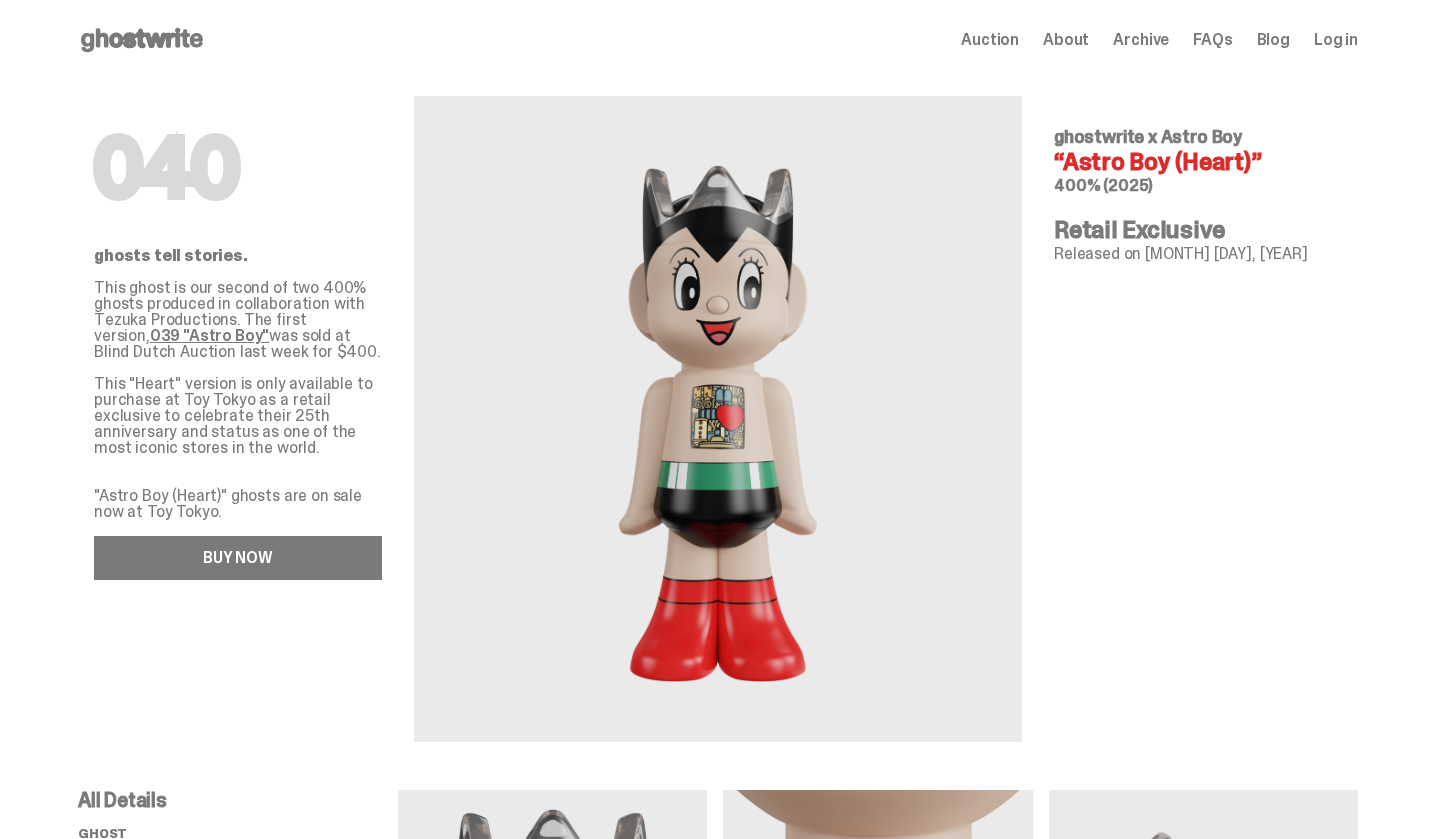 click on "BUY NOW" at bounding box center [238, 558] 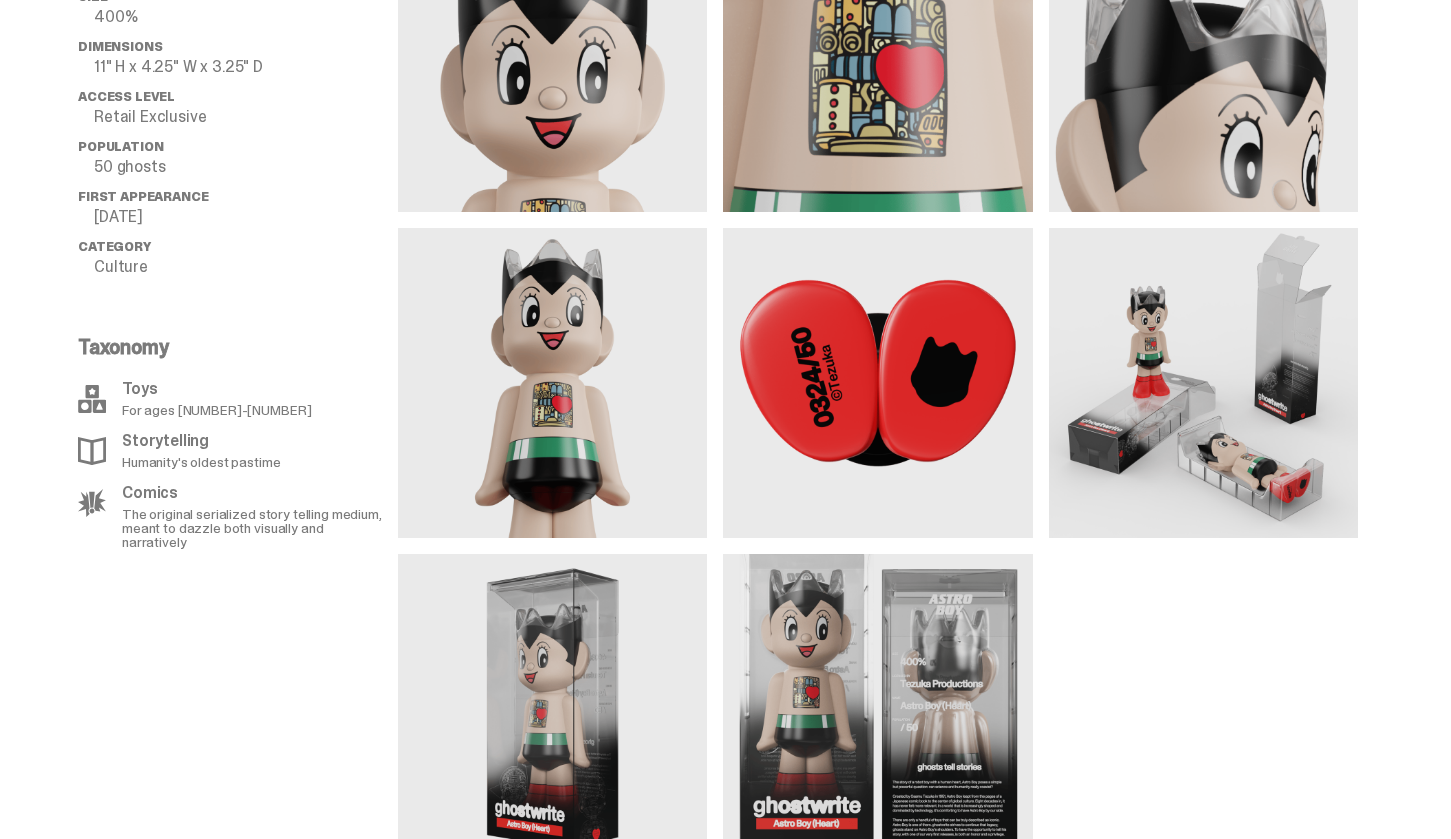 scroll, scrollTop: 919, scrollLeft: 0, axis: vertical 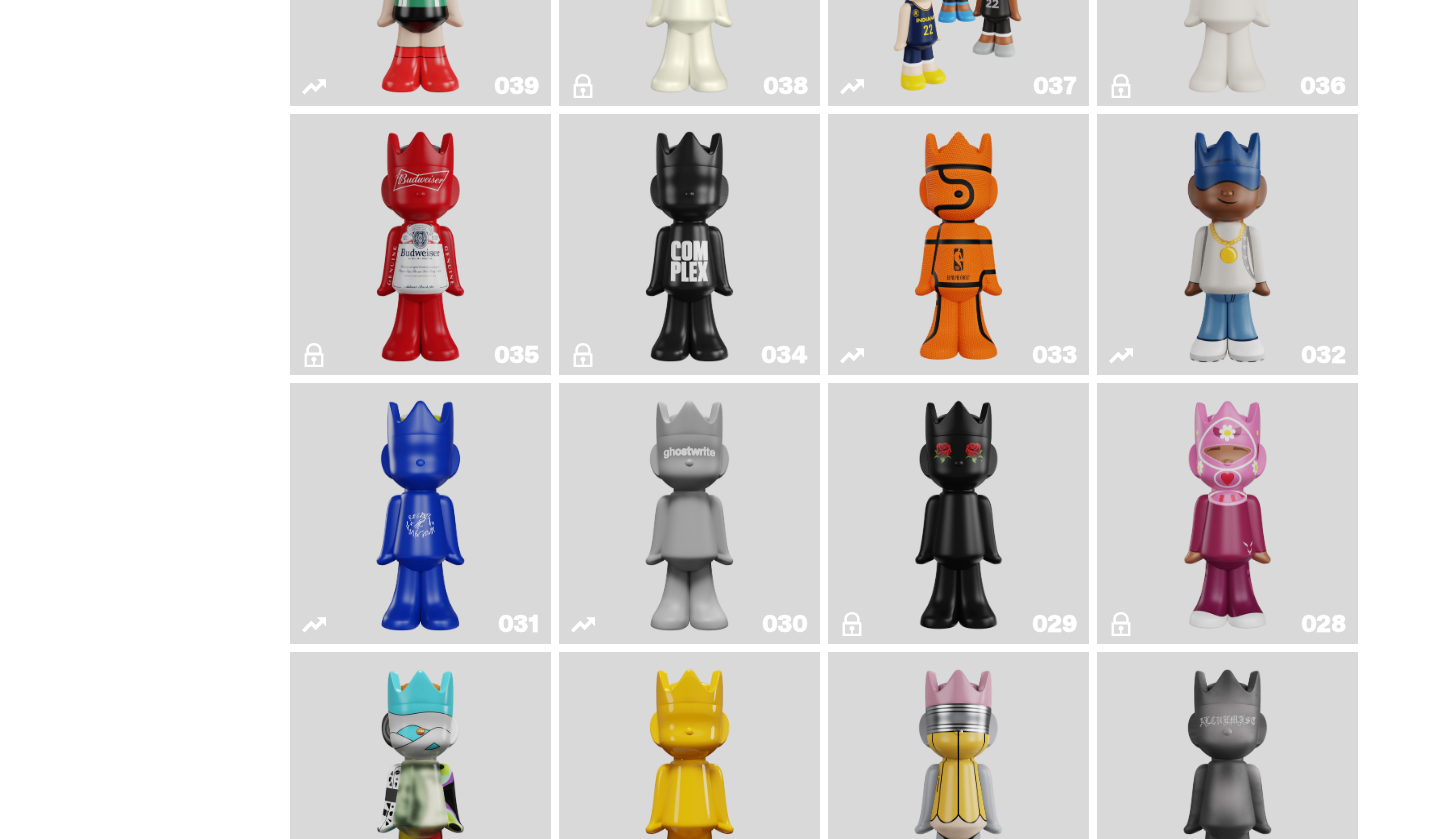 click at bounding box center (1228, 244) 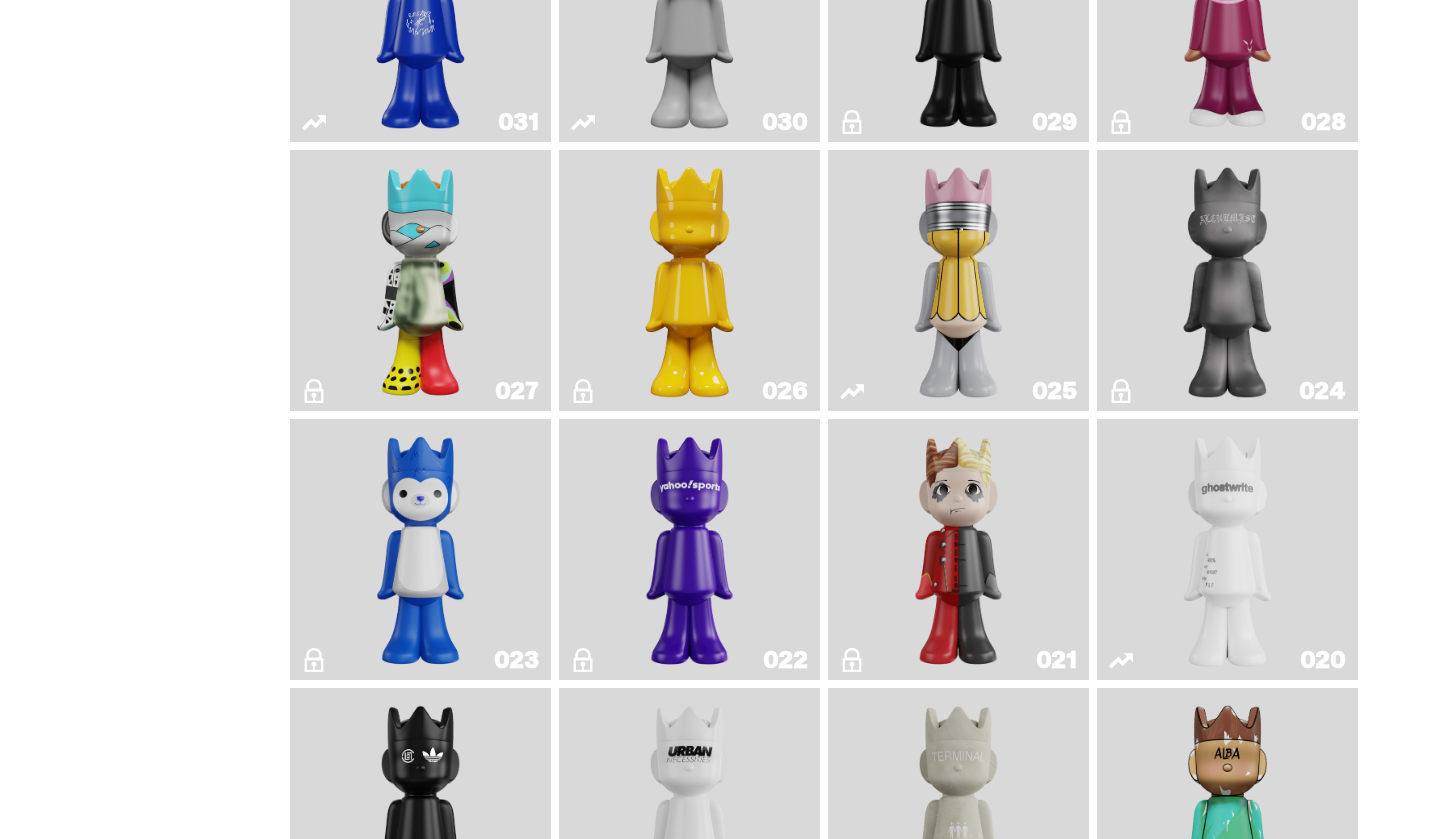 scroll, scrollTop: 2061, scrollLeft: 0, axis: vertical 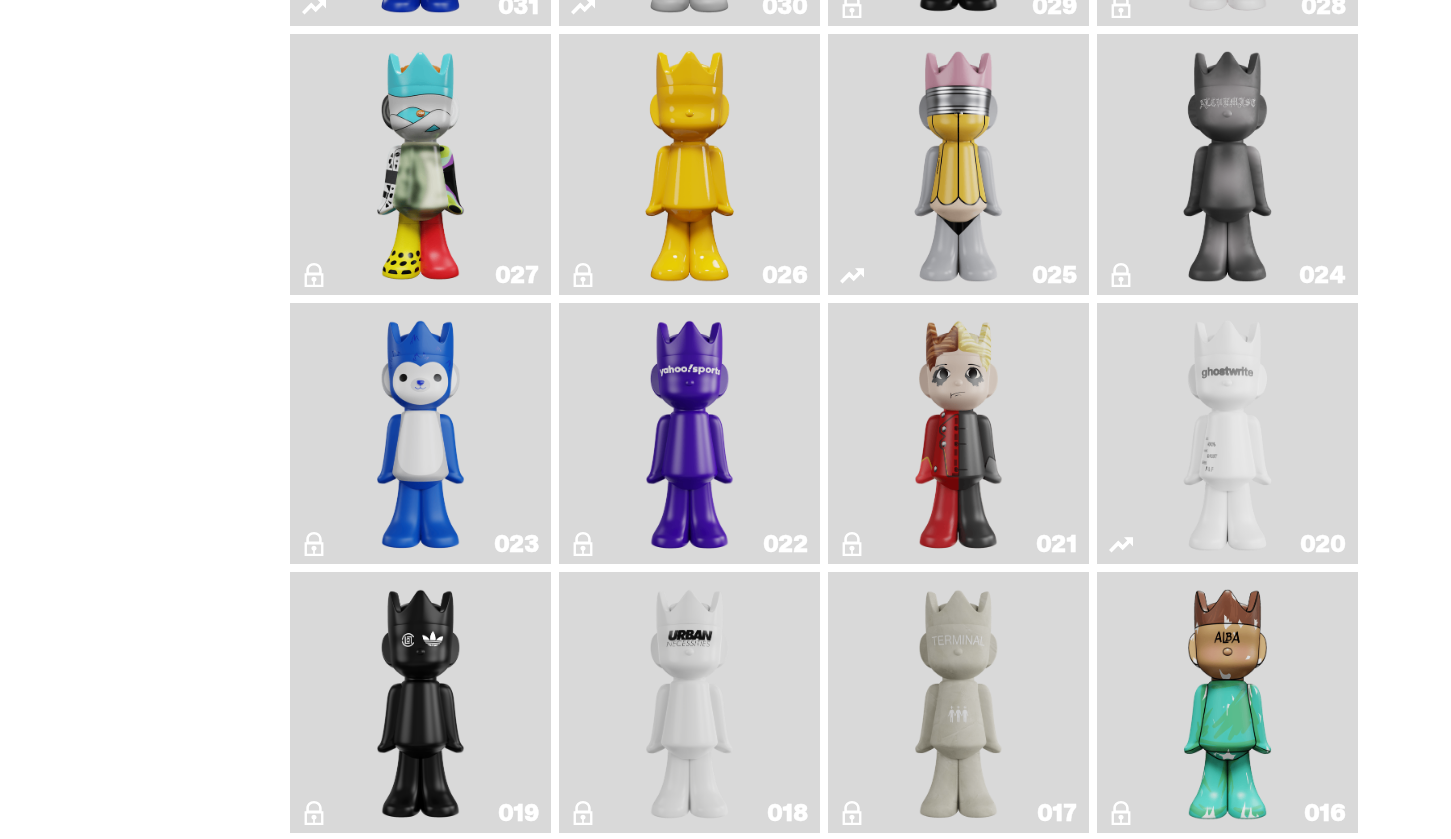 click at bounding box center [421, 164] 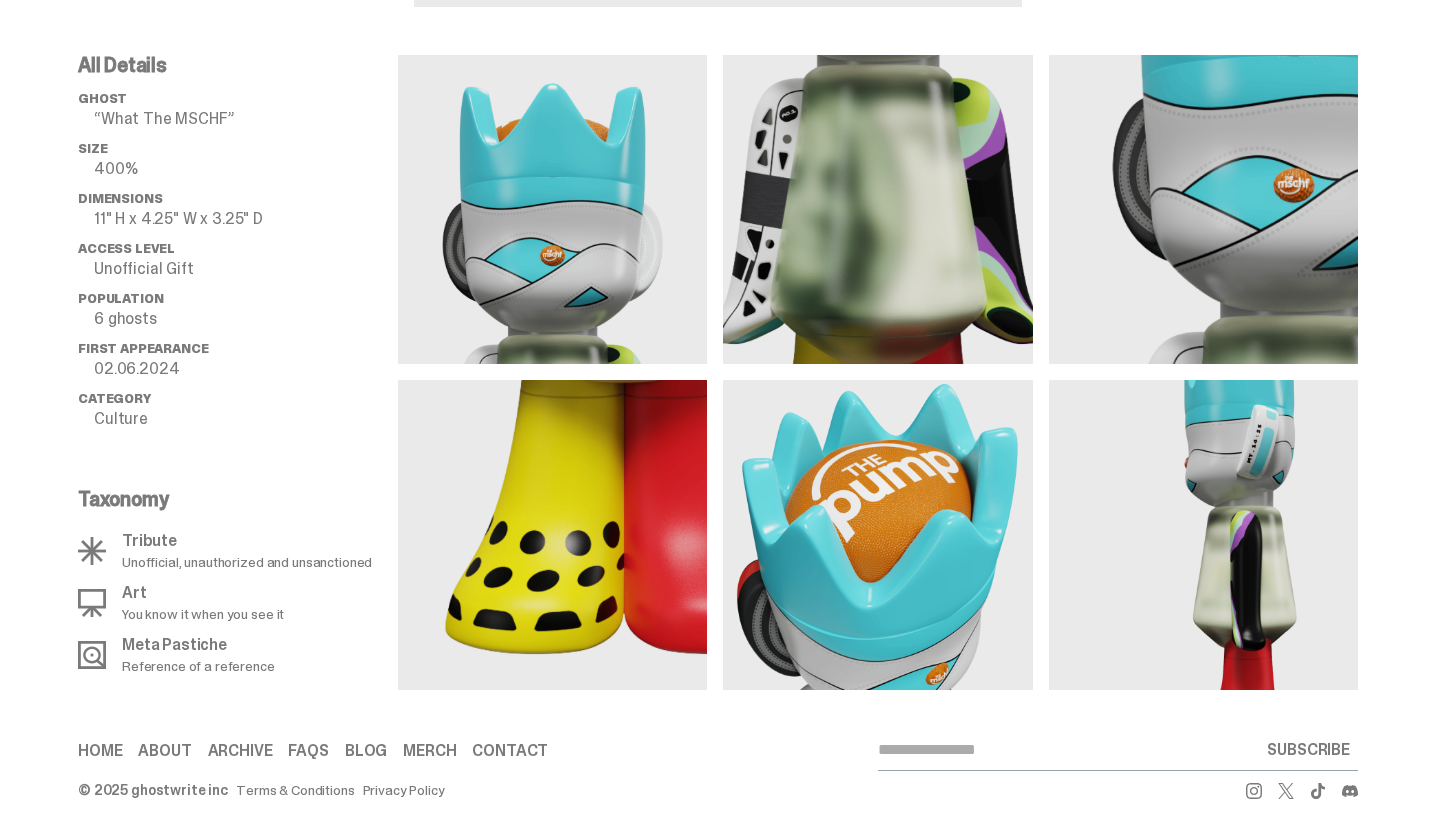 scroll, scrollTop: 0, scrollLeft: 0, axis: both 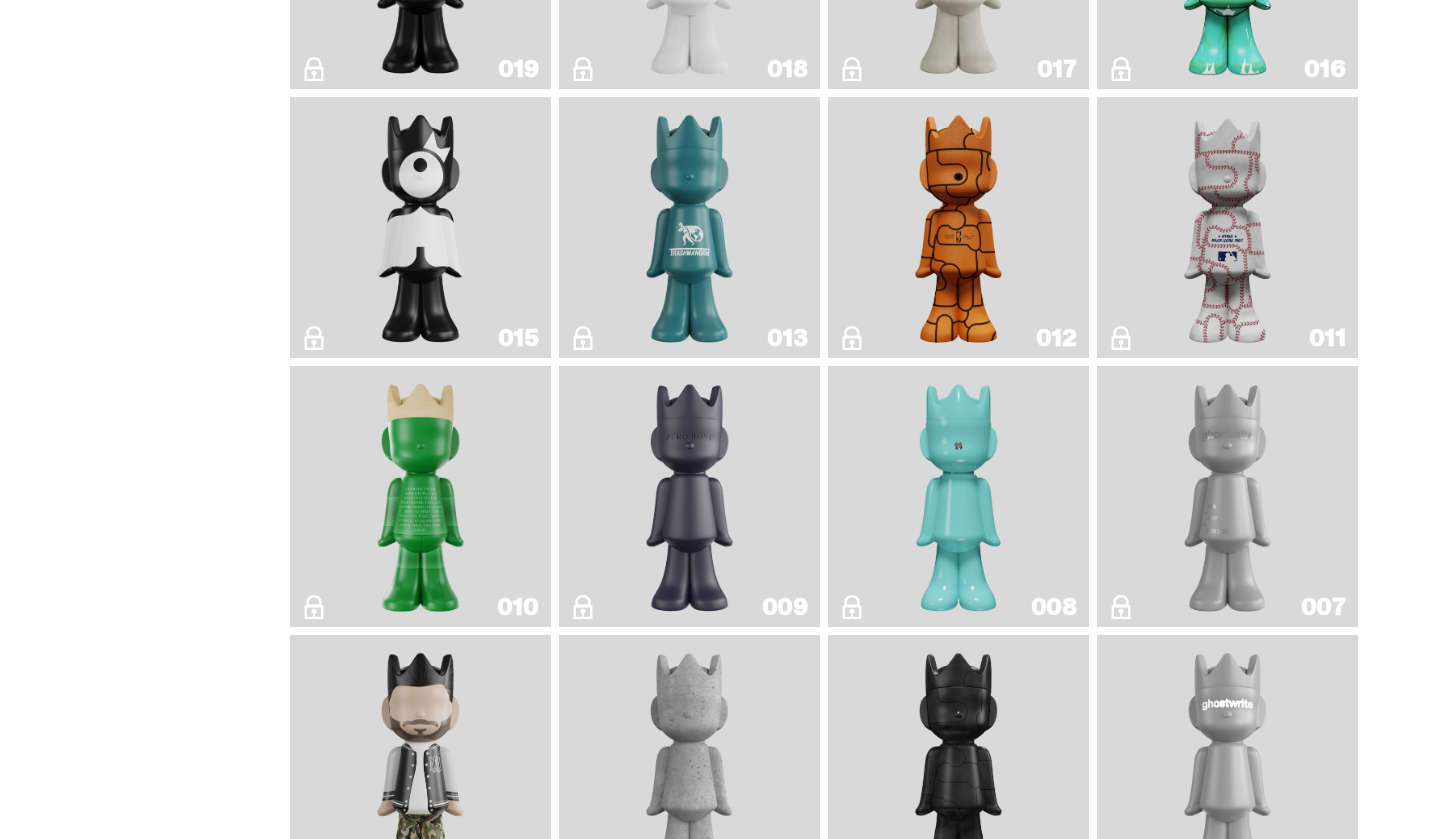 click at bounding box center [421, 227] 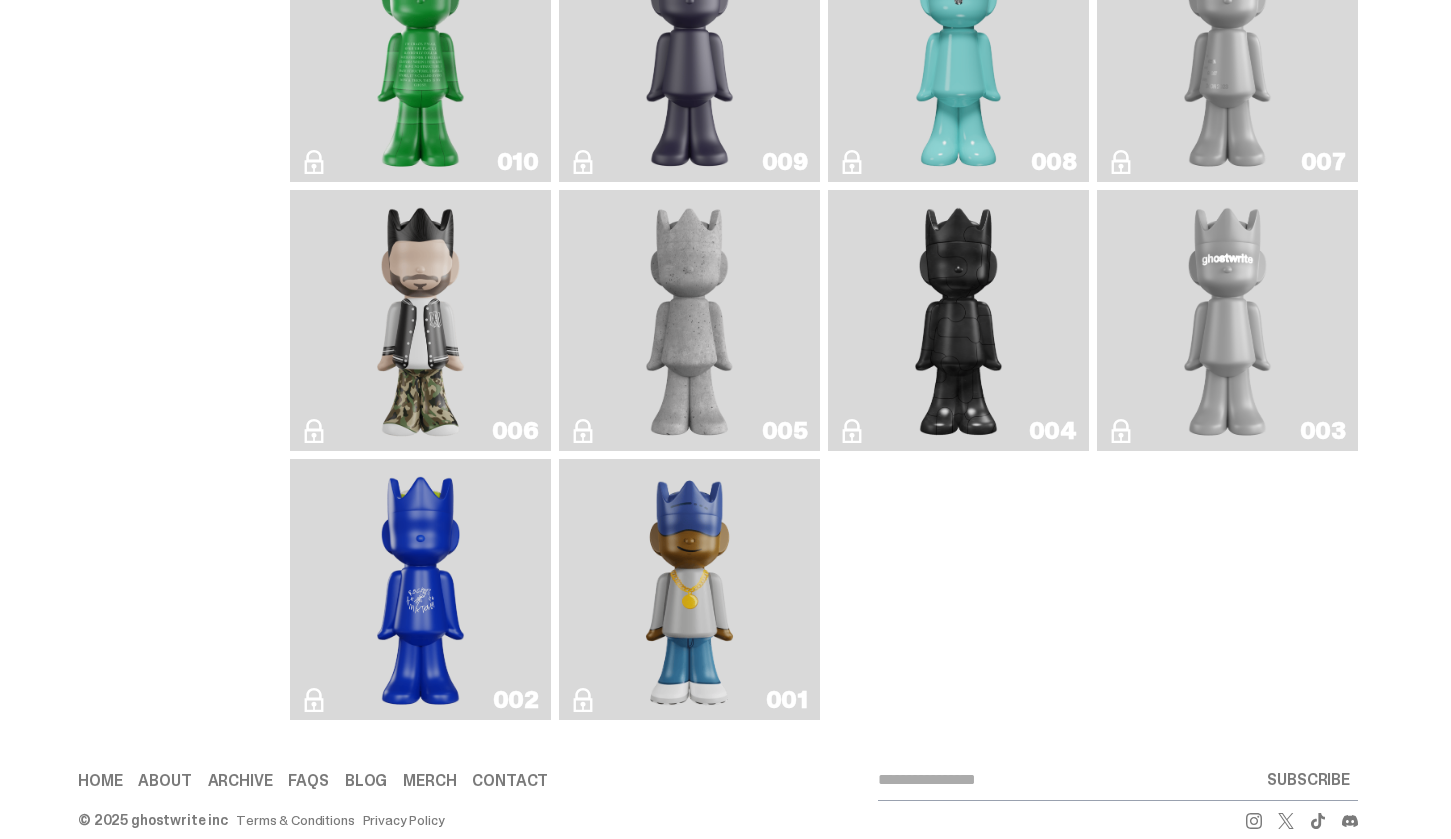 scroll, scrollTop: 3251, scrollLeft: 0, axis: vertical 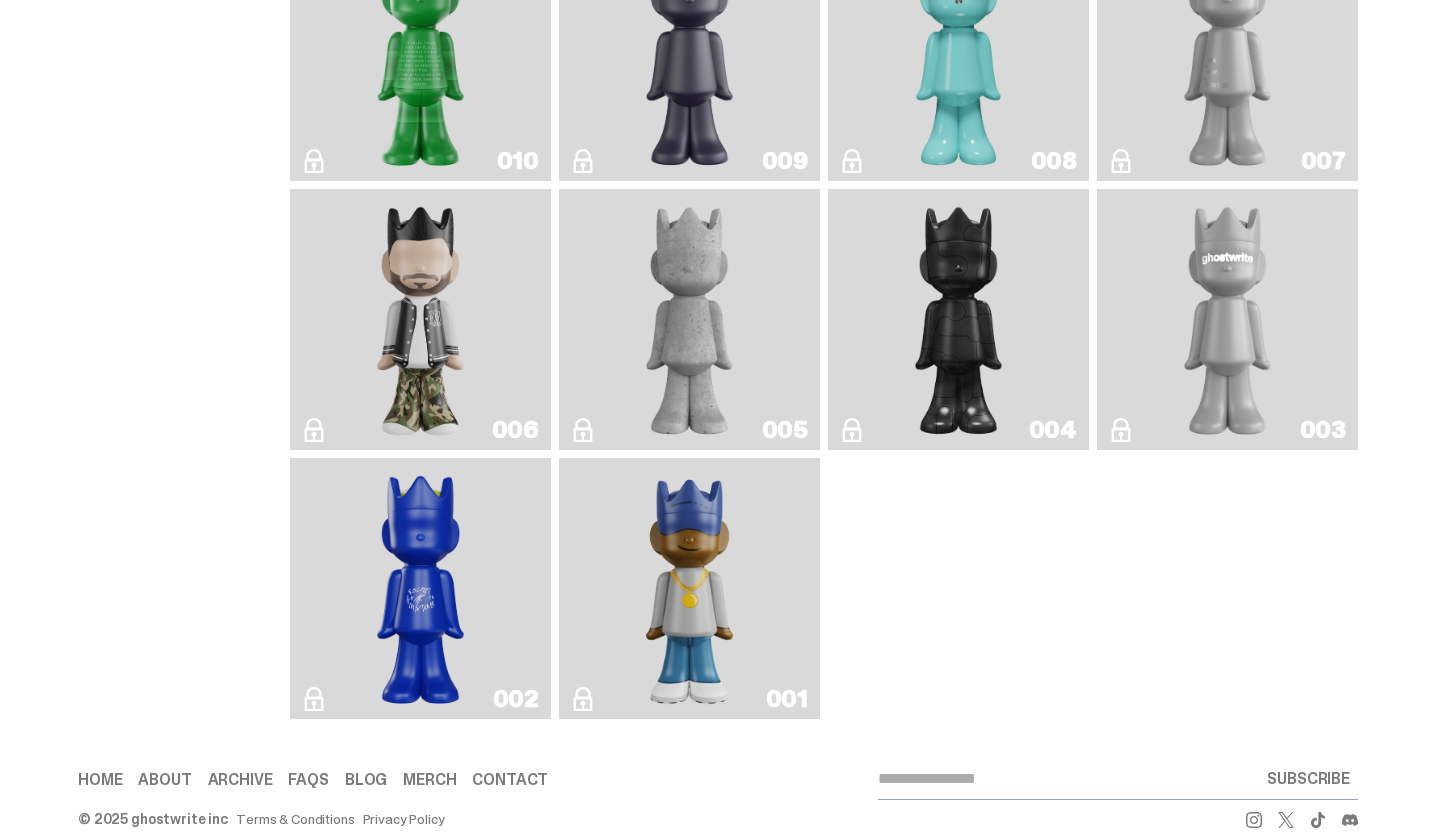 click at bounding box center [421, 319] 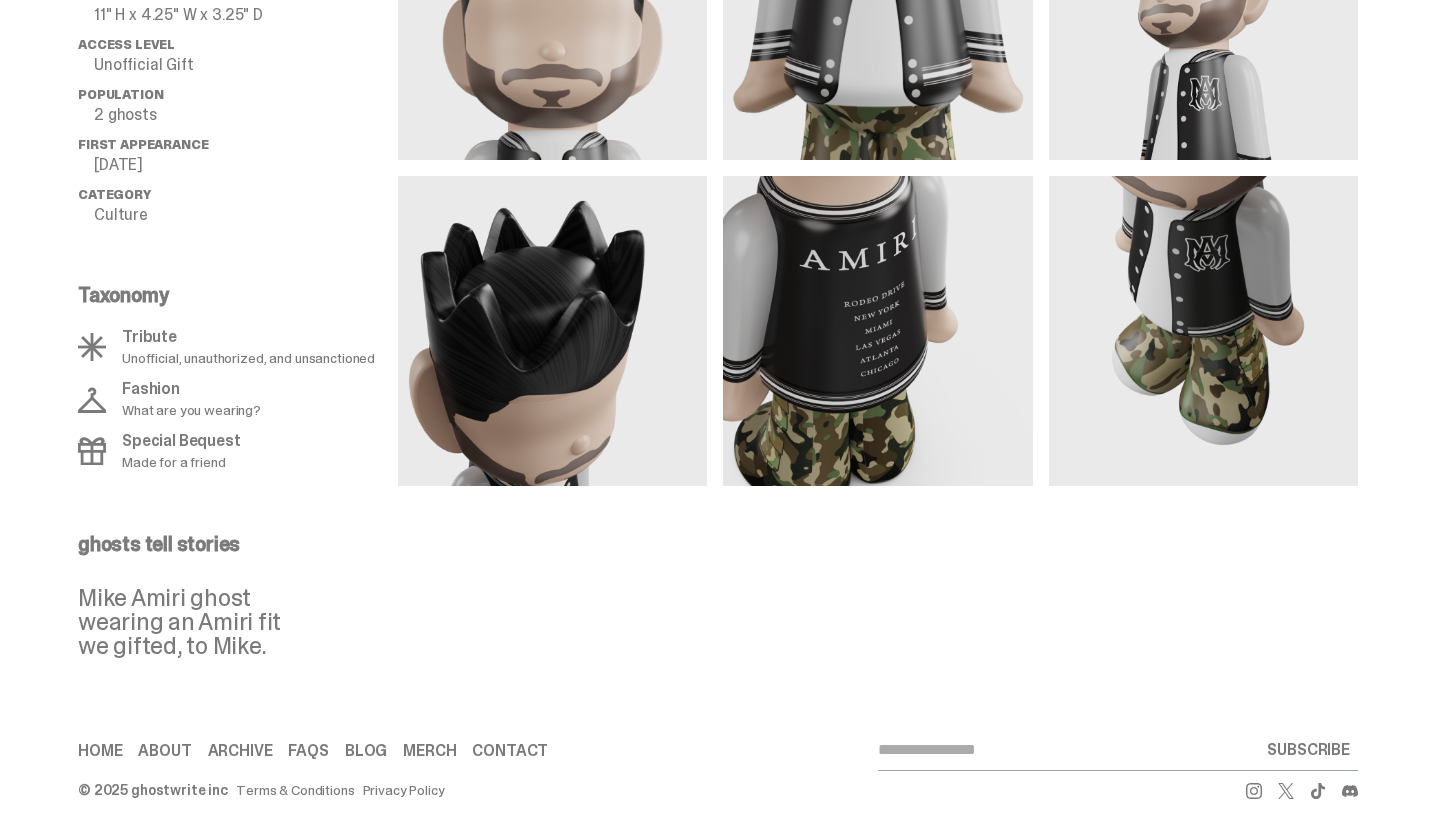 scroll, scrollTop: 0, scrollLeft: 0, axis: both 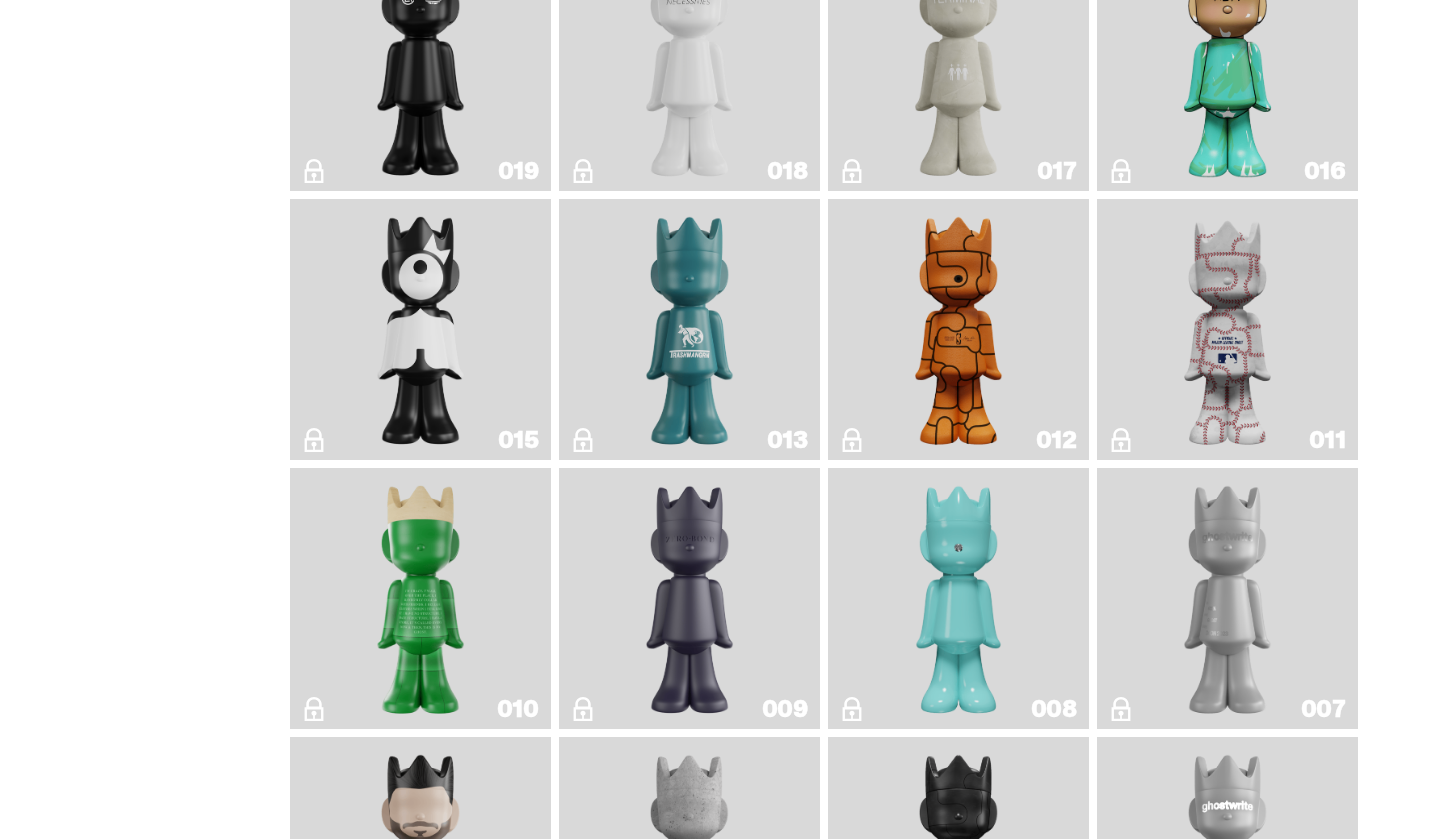 click at bounding box center (959, 329) 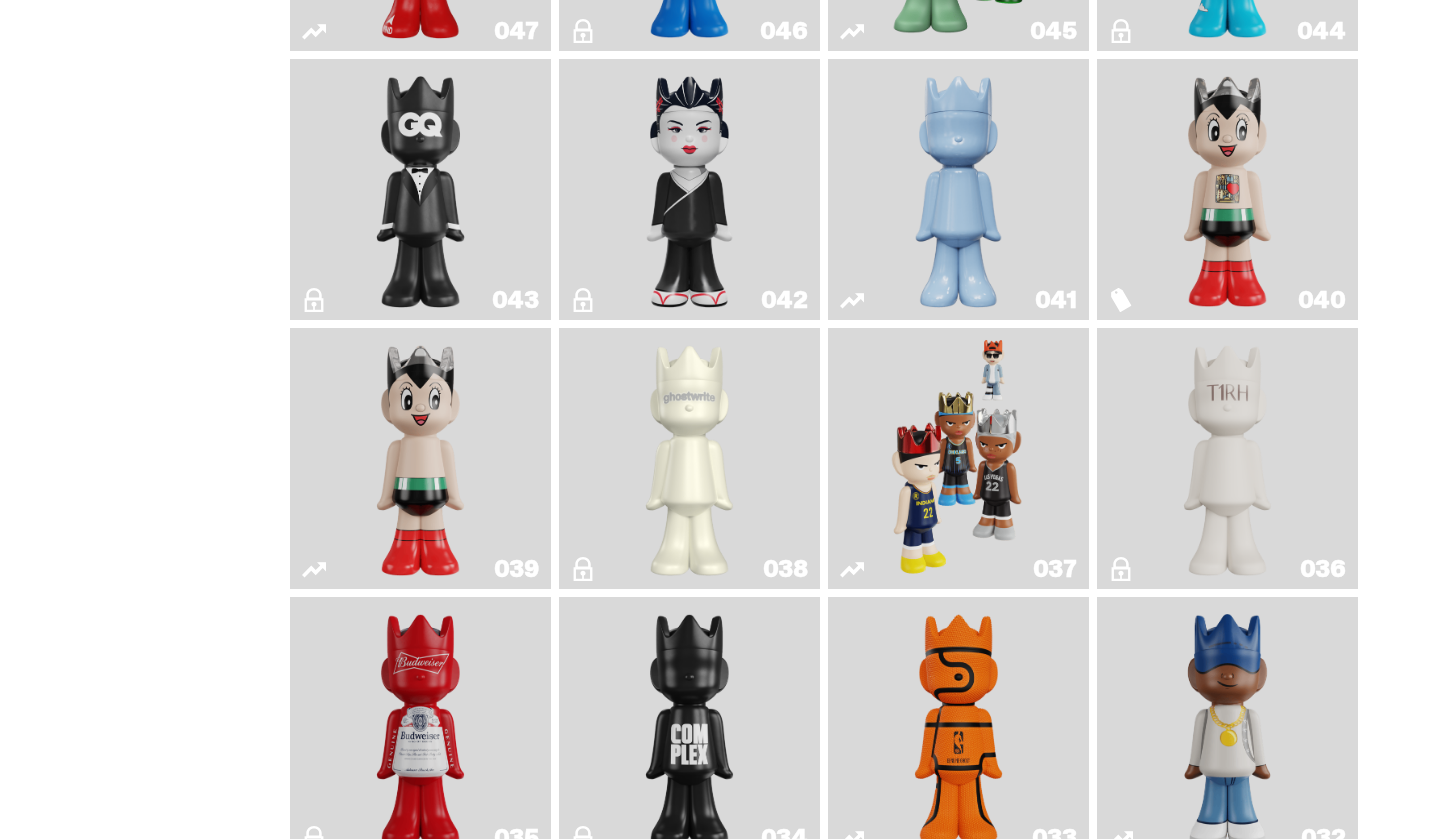 scroll, scrollTop: 993, scrollLeft: 0, axis: vertical 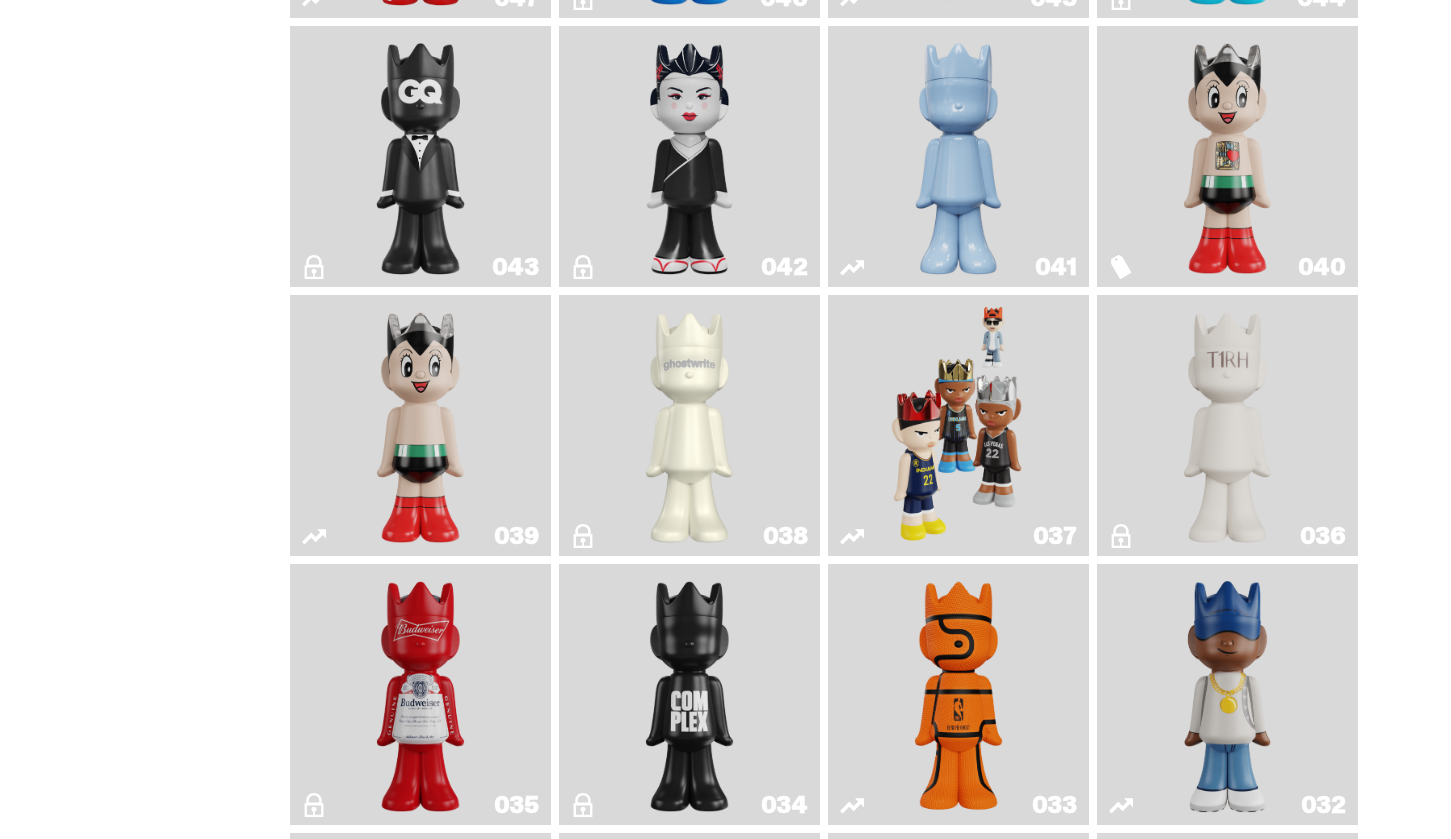 click at bounding box center (959, 425) 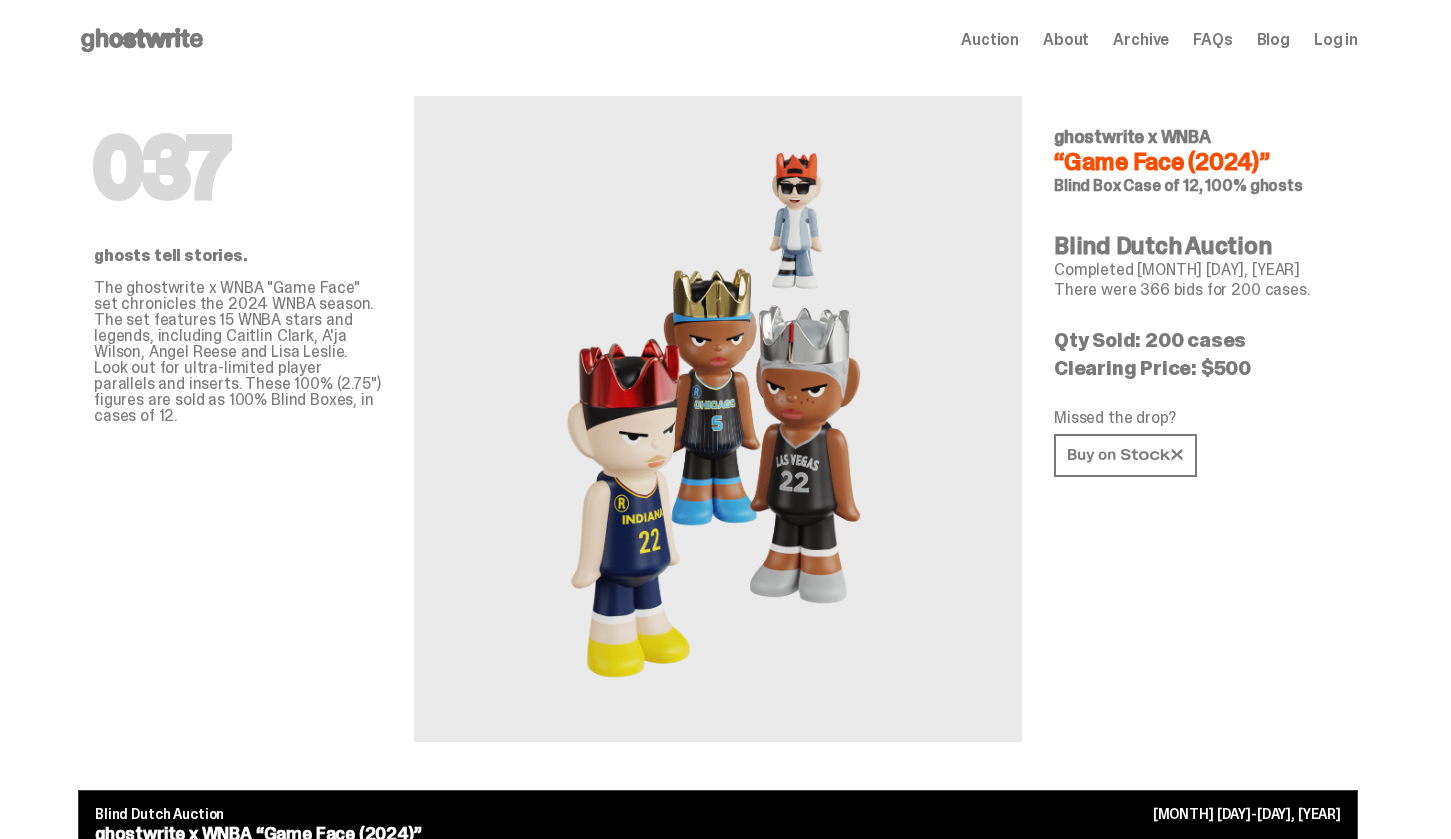 scroll, scrollTop: 0, scrollLeft: 0, axis: both 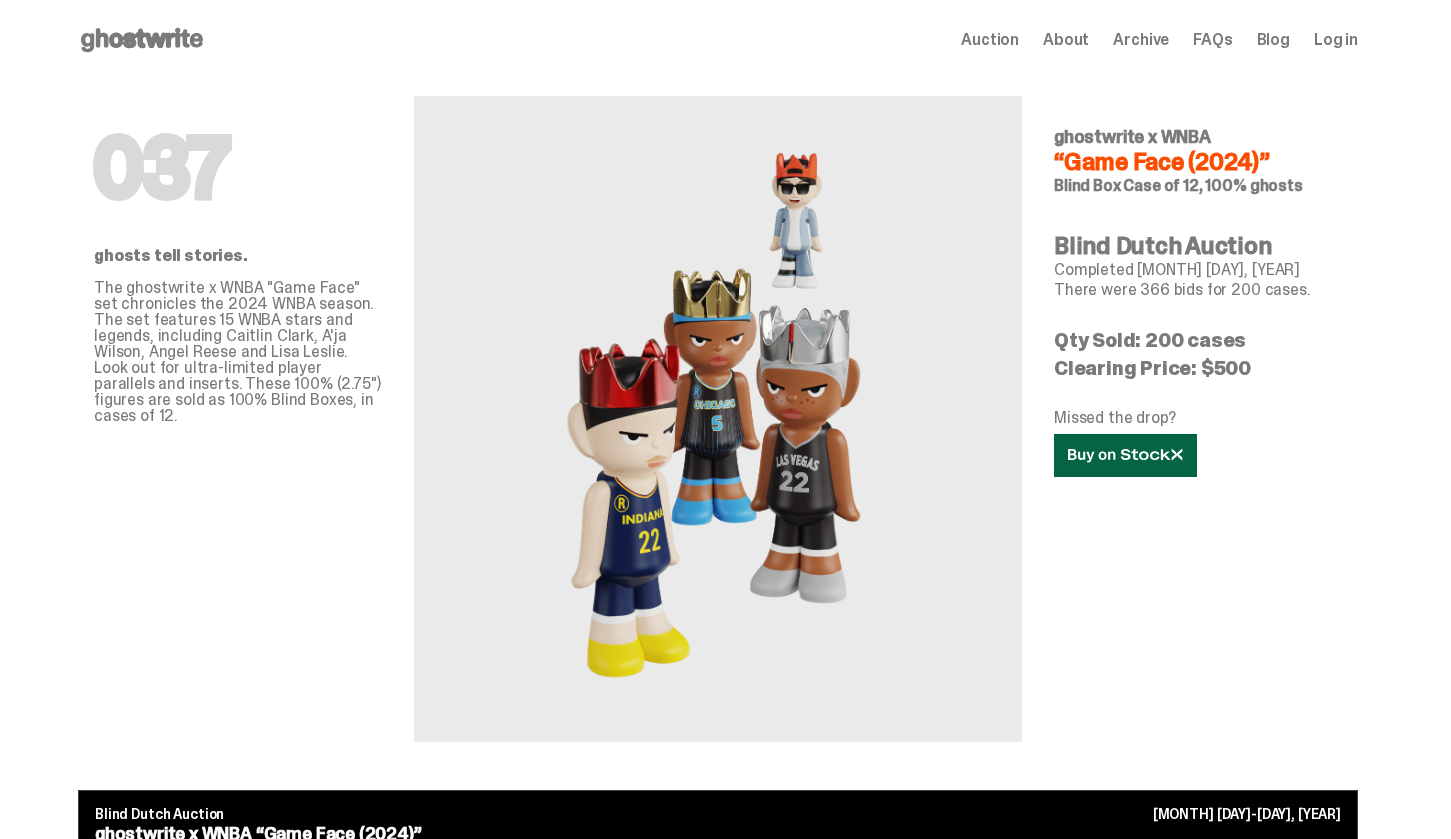 click 